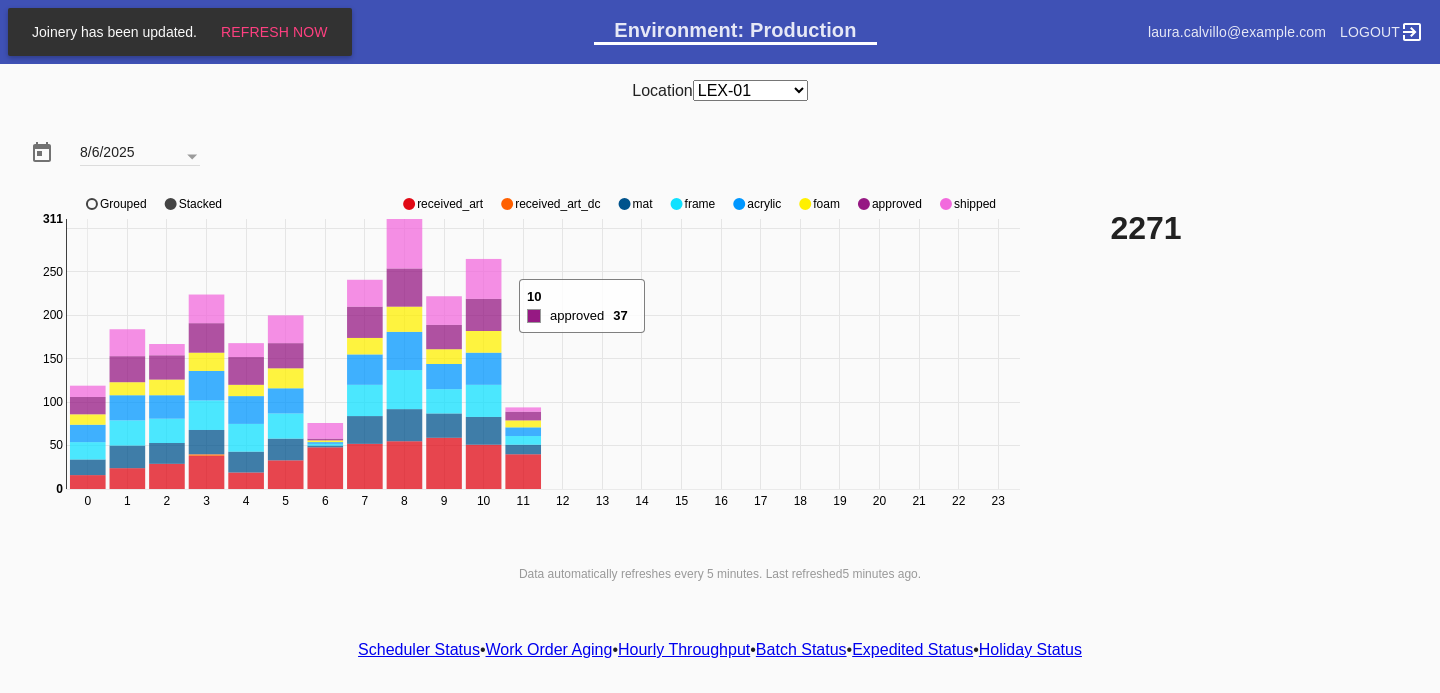 scroll, scrollTop: 0, scrollLeft: 0, axis: both 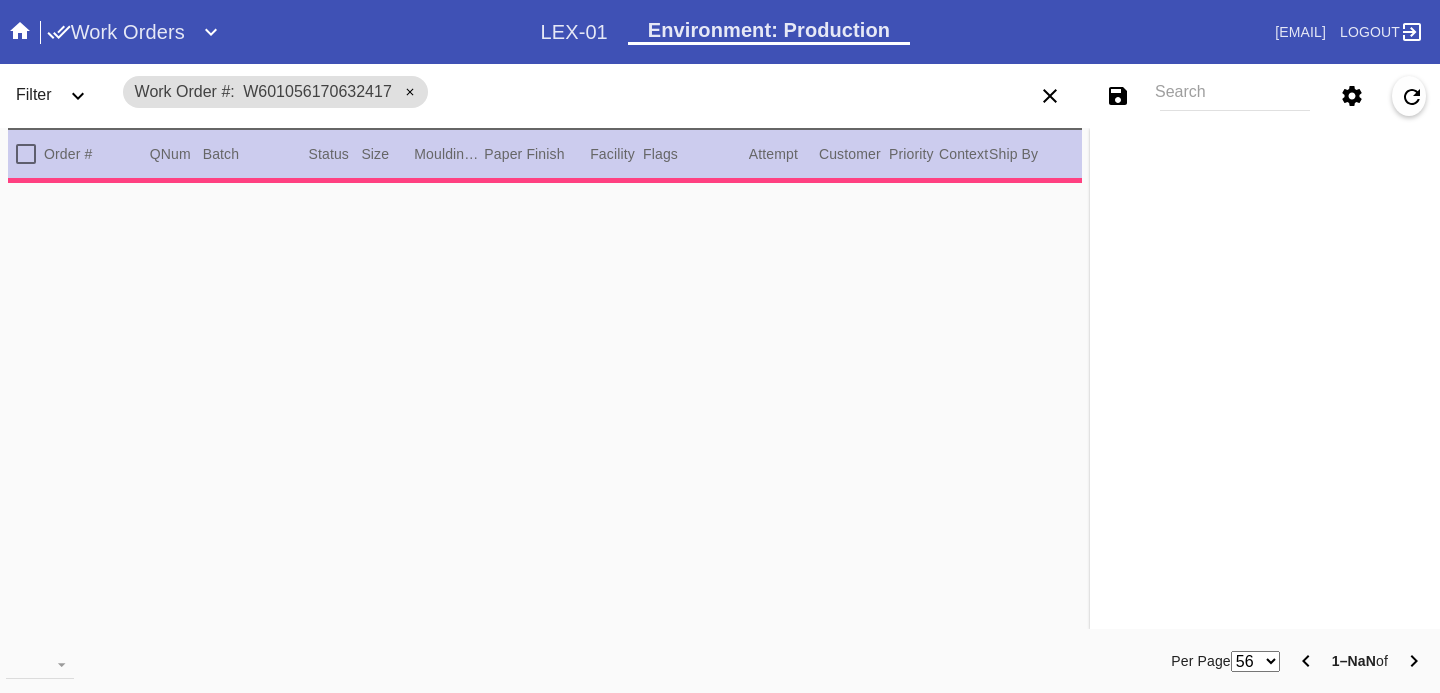 type on "0.0" 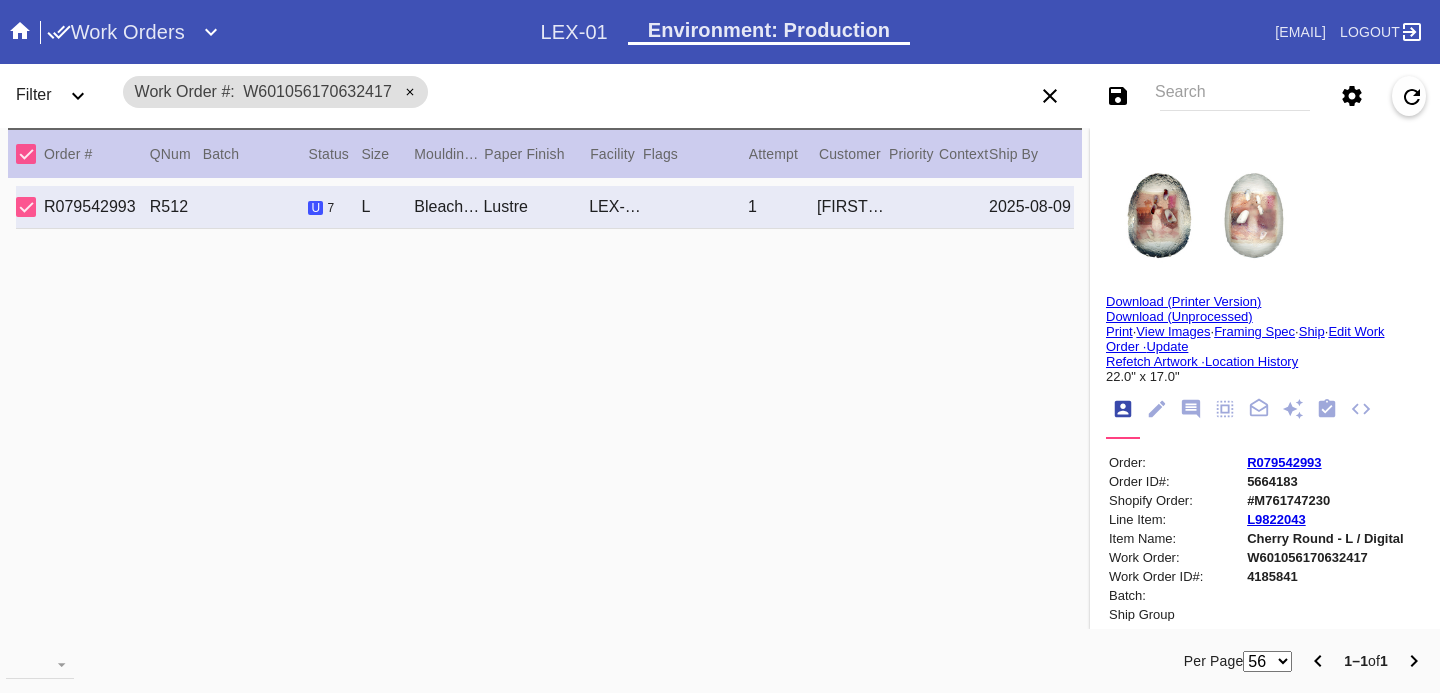 click 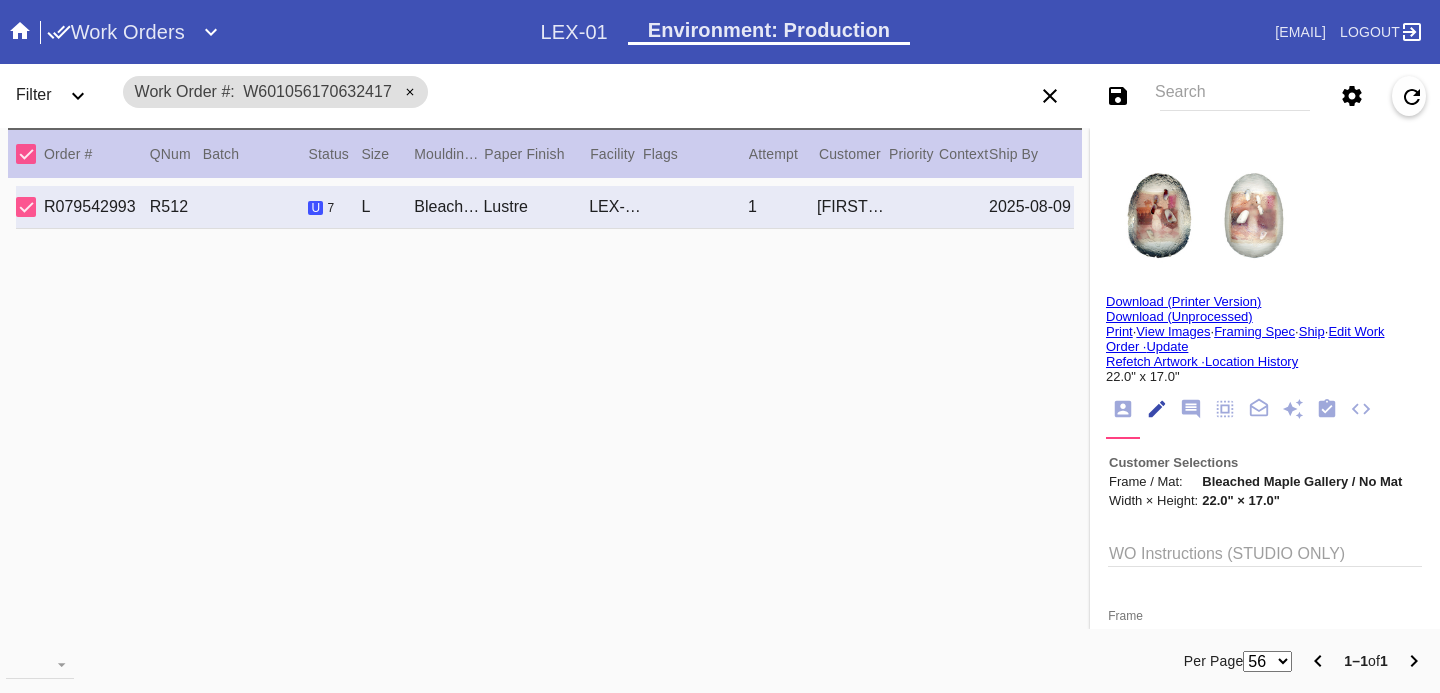scroll, scrollTop: 73, scrollLeft: 0, axis: vertical 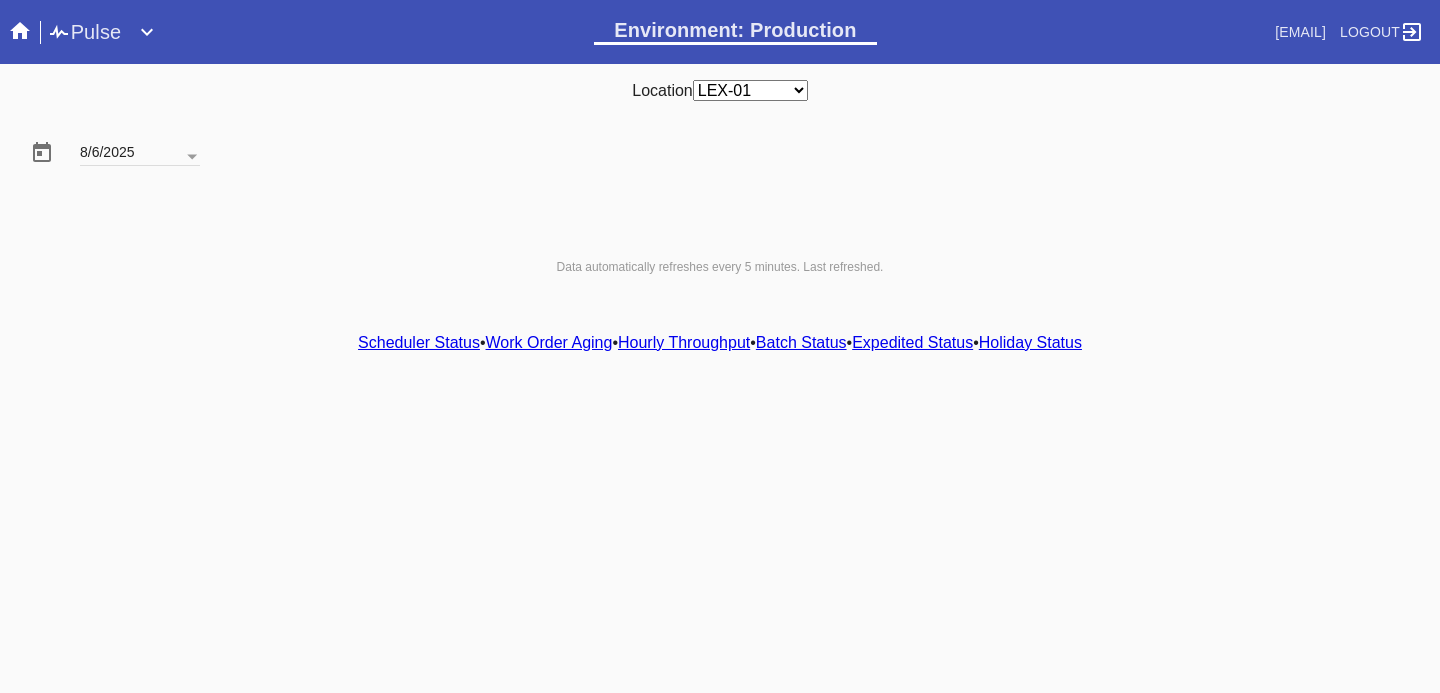 click on "Hourly Throughput" at bounding box center [684, 342] 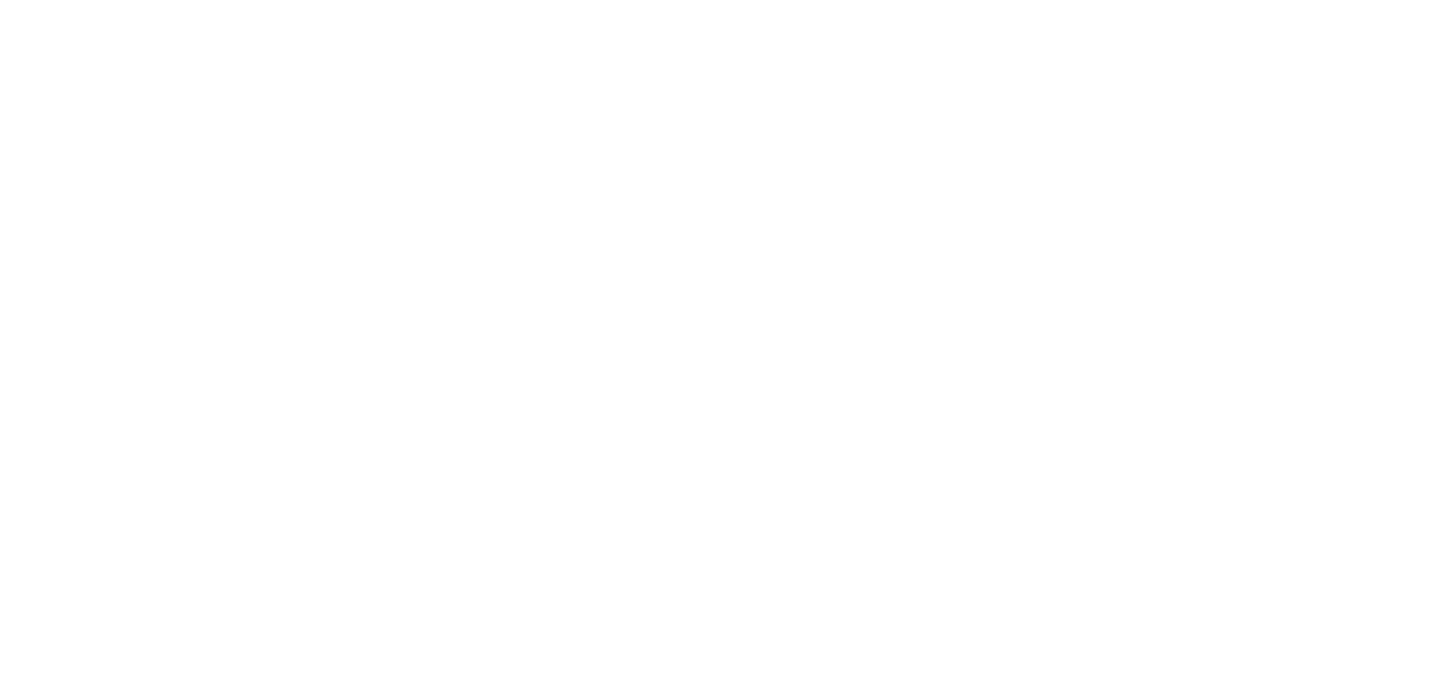 scroll, scrollTop: 0, scrollLeft: 0, axis: both 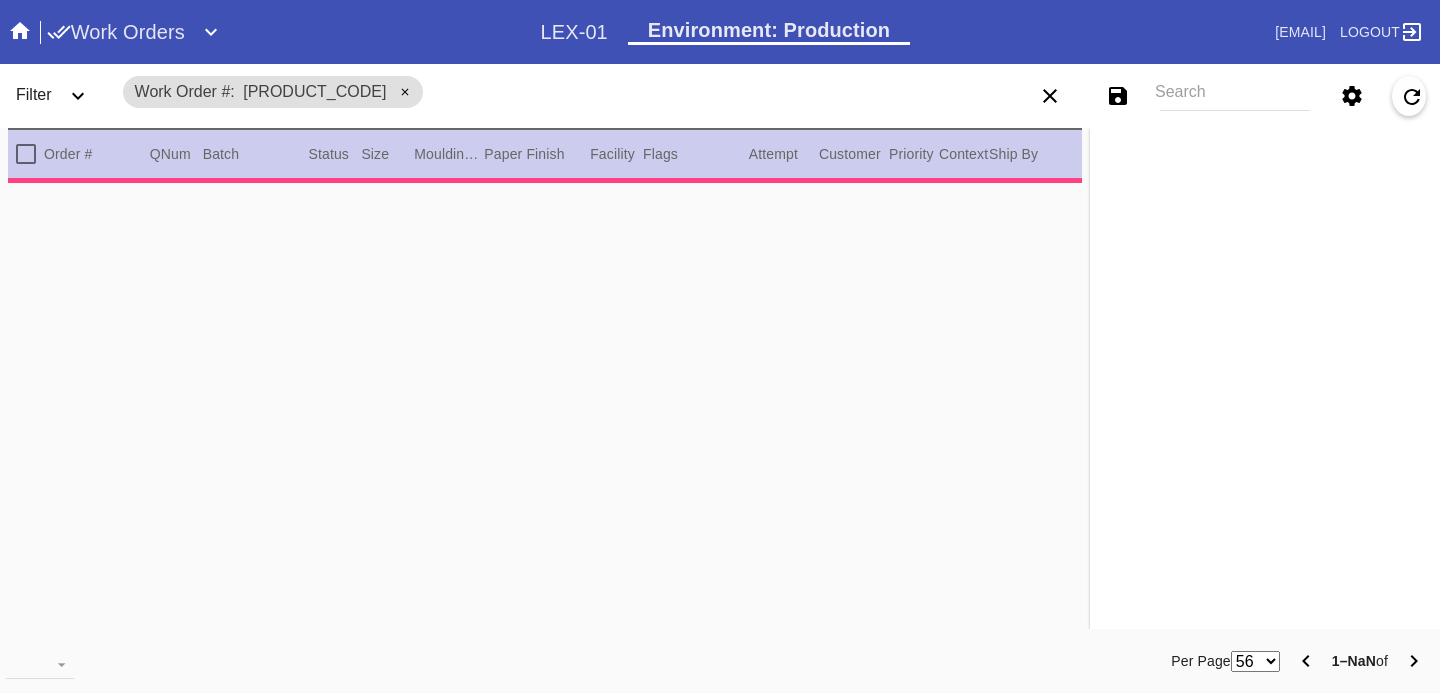 type on "1.5" 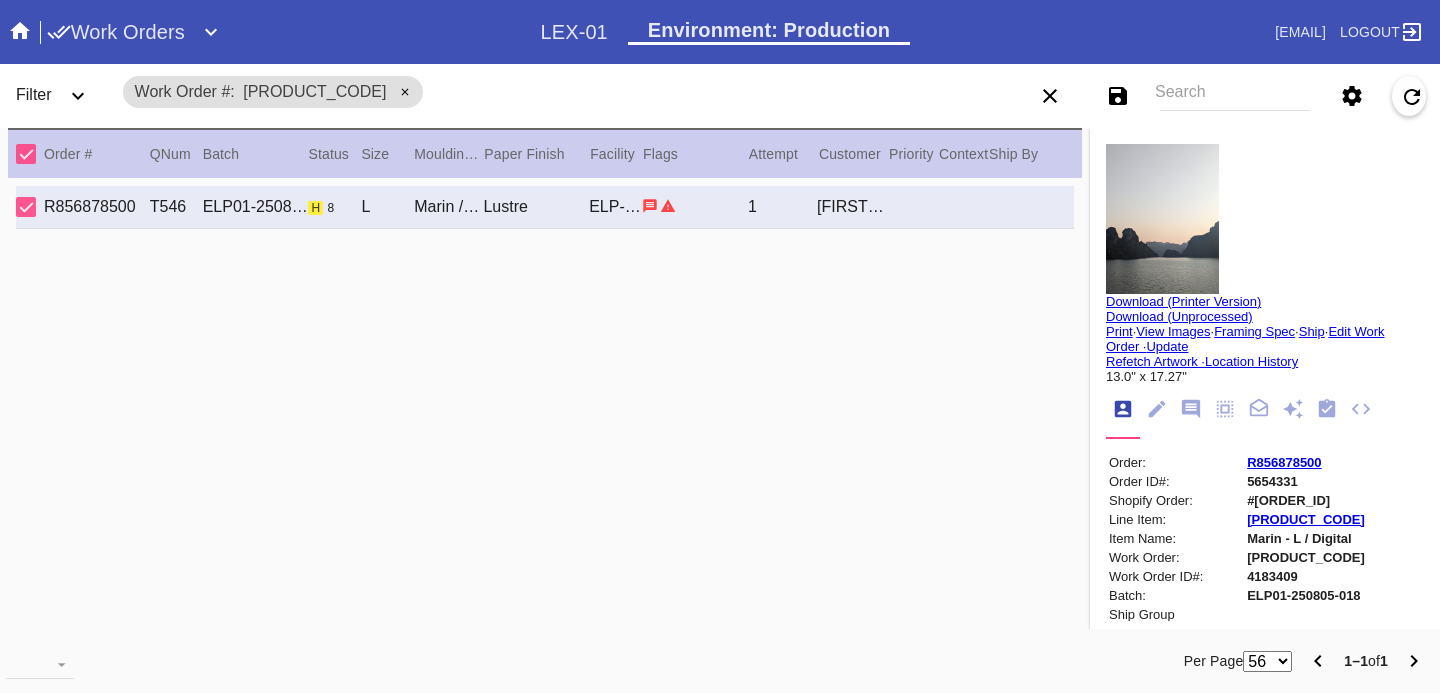 click on "Update" at bounding box center (1167, 346) 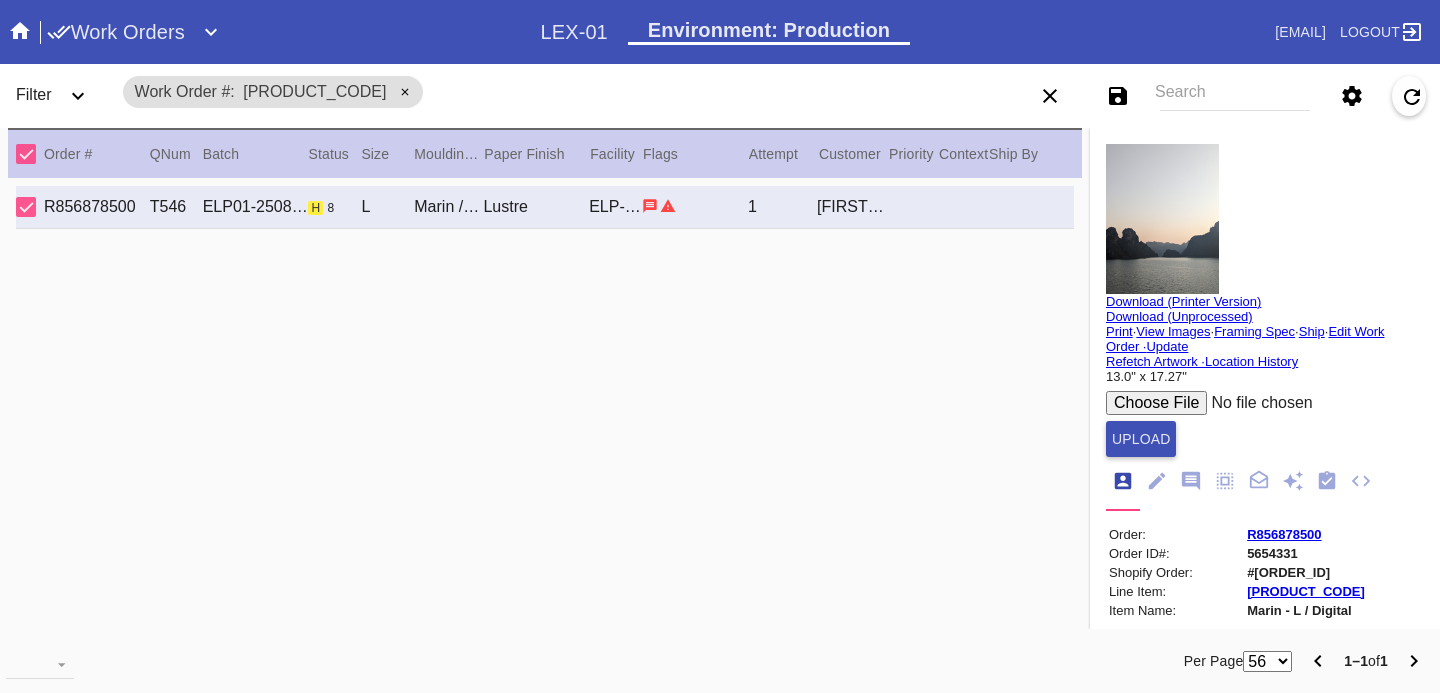click at bounding box center [1257, 403] 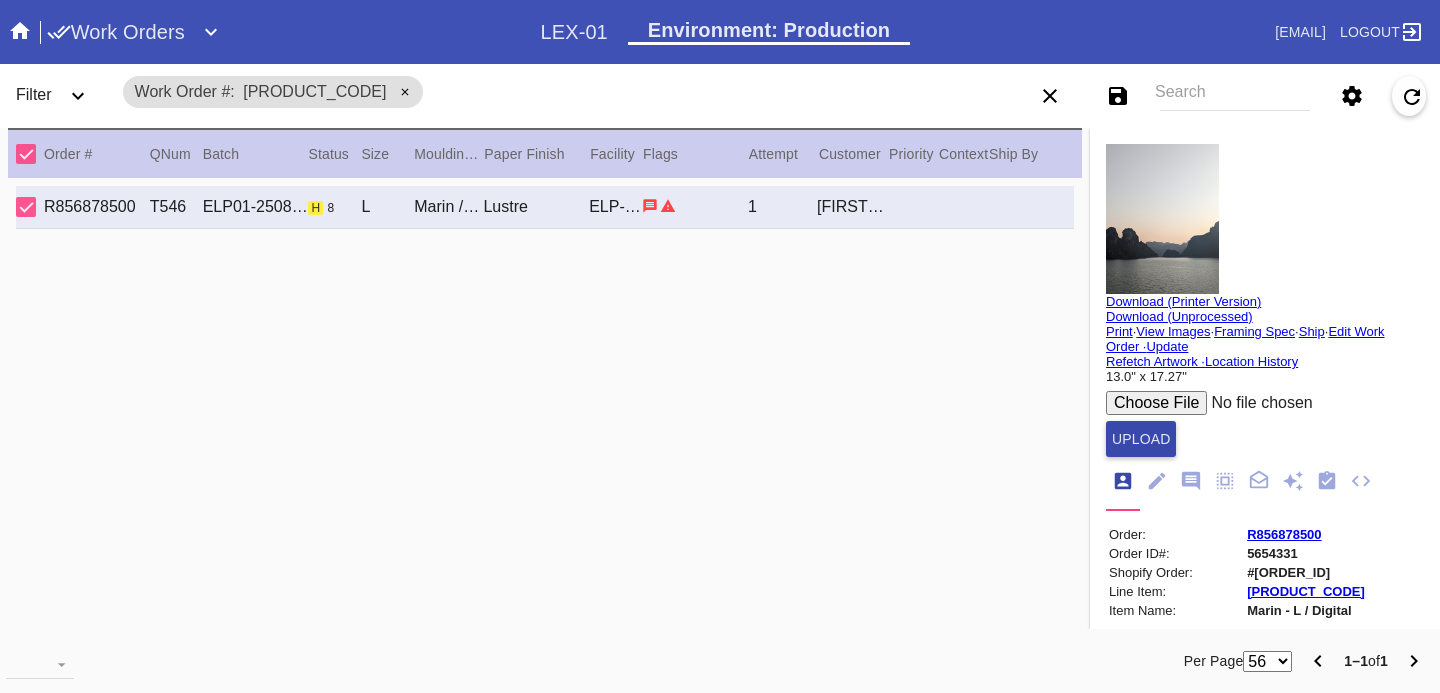 click on "Upload" at bounding box center [1141, 439] 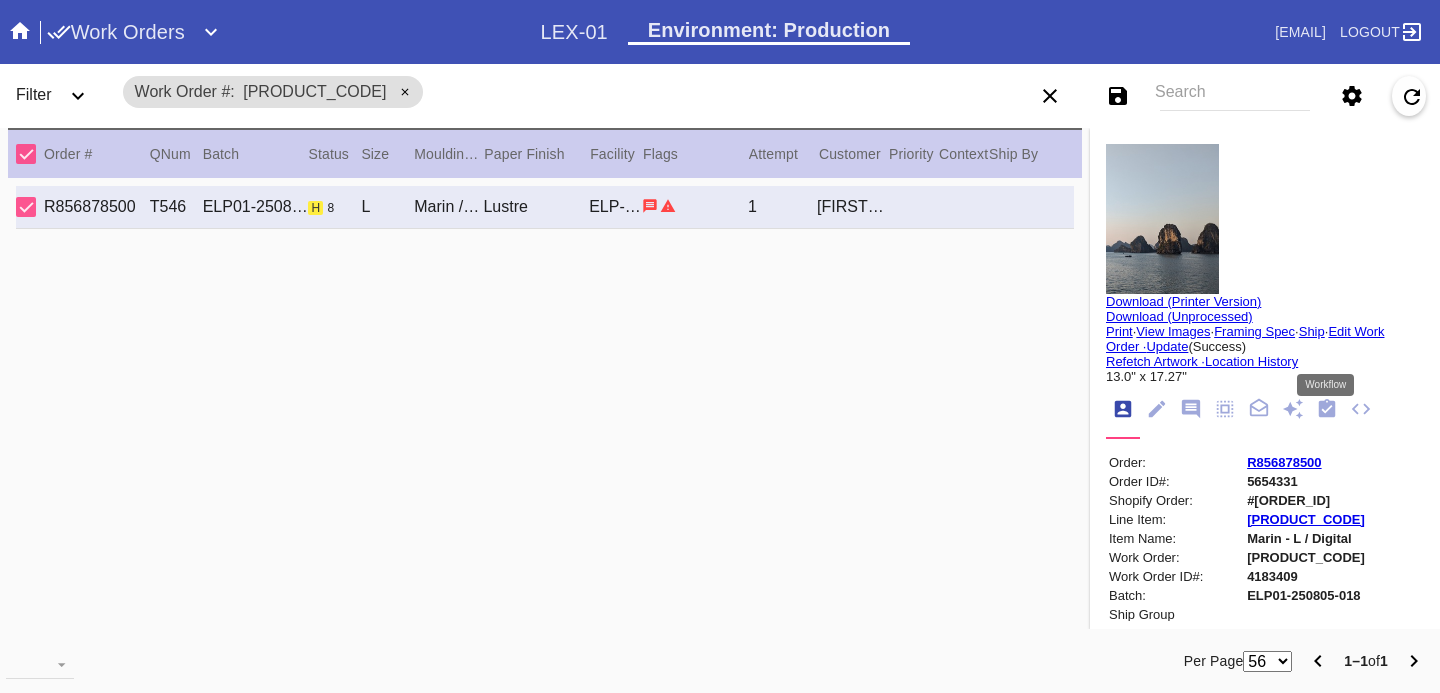 click 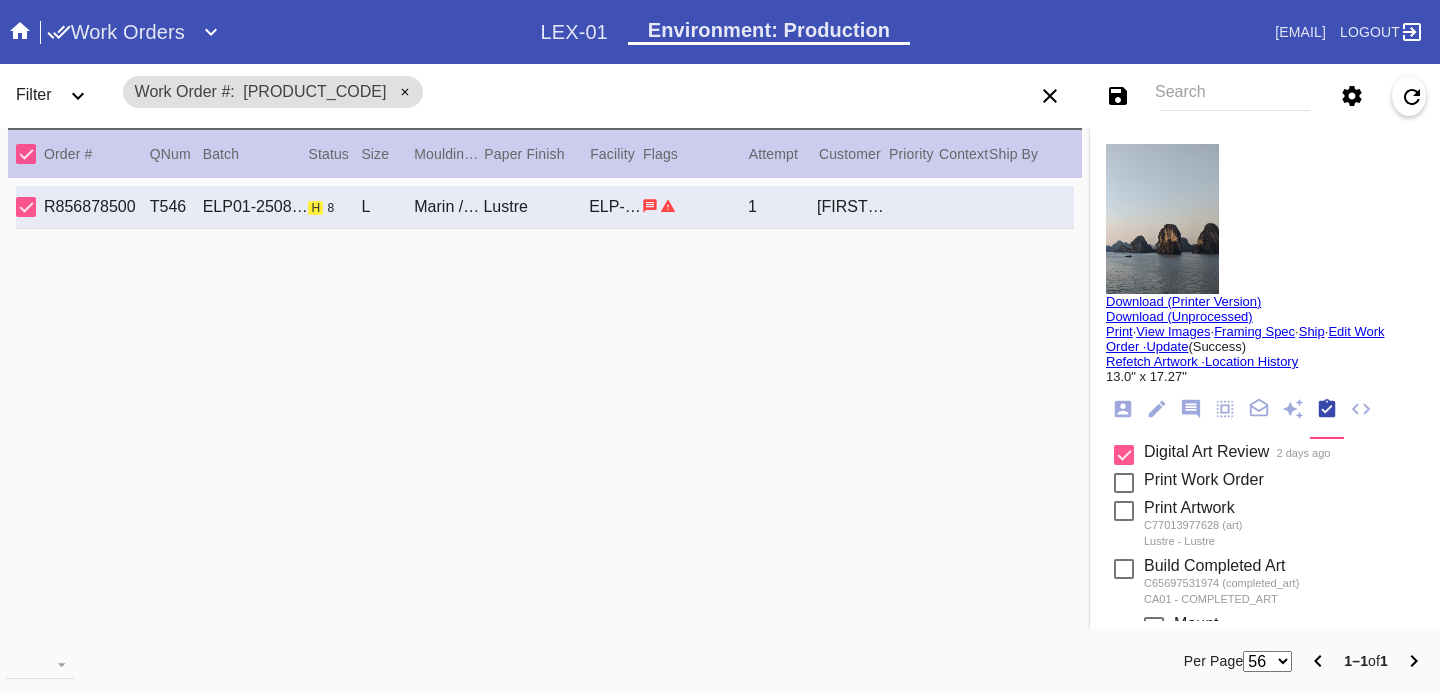 scroll, scrollTop: 443, scrollLeft: 0, axis: vertical 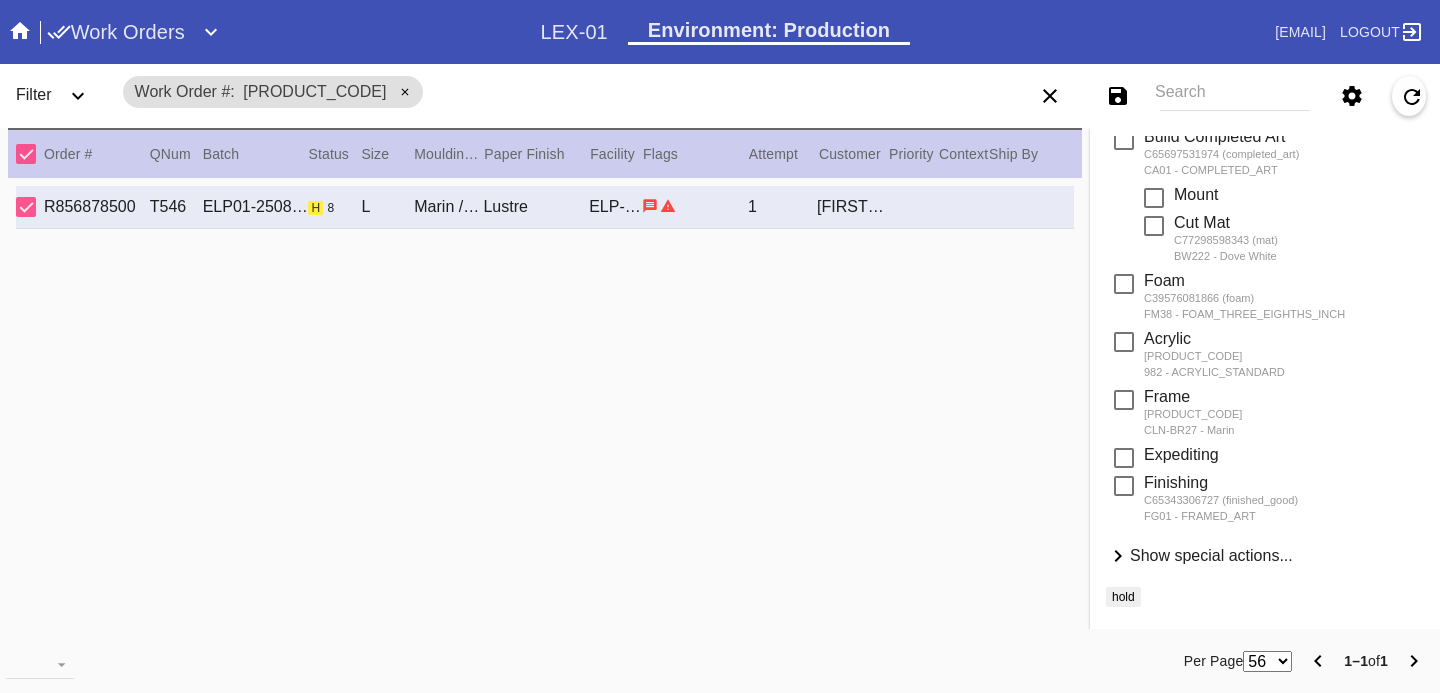 click on "Show special actions..." at bounding box center [1211, 555] 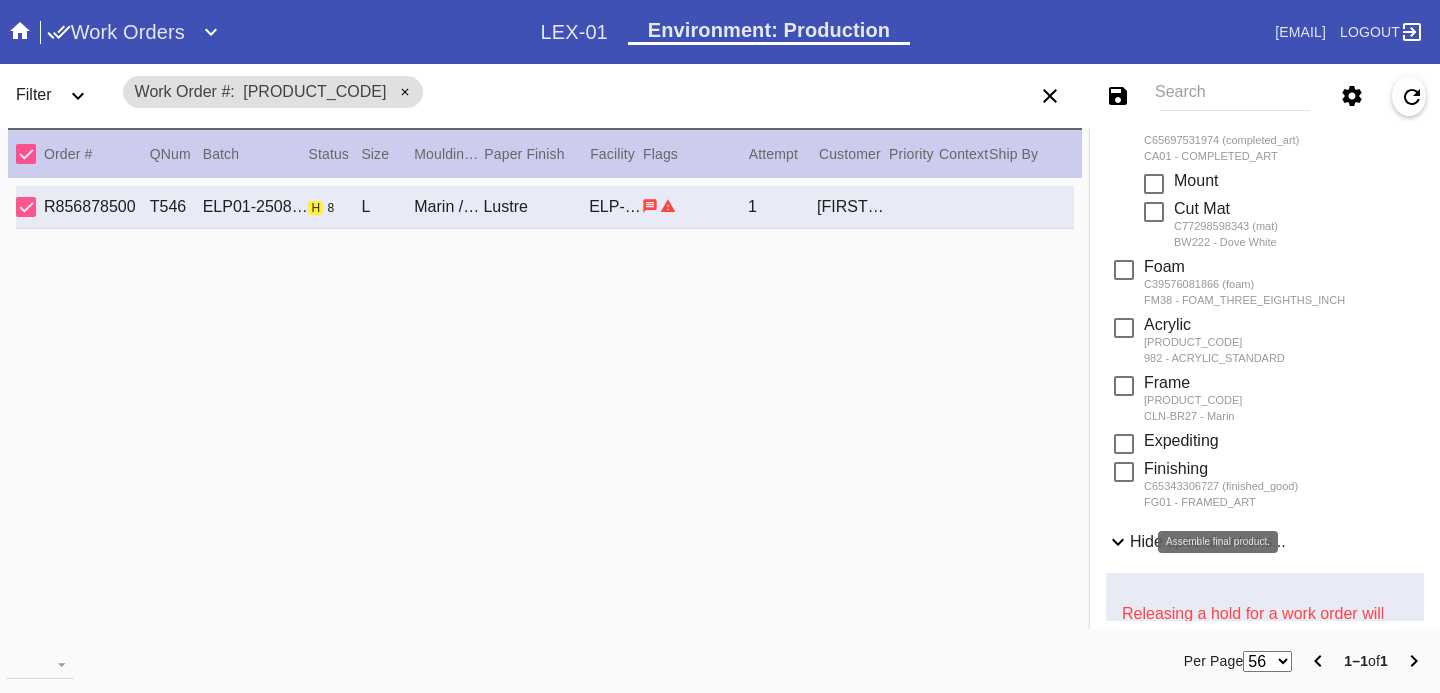 scroll, scrollTop: 901, scrollLeft: 0, axis: vertical 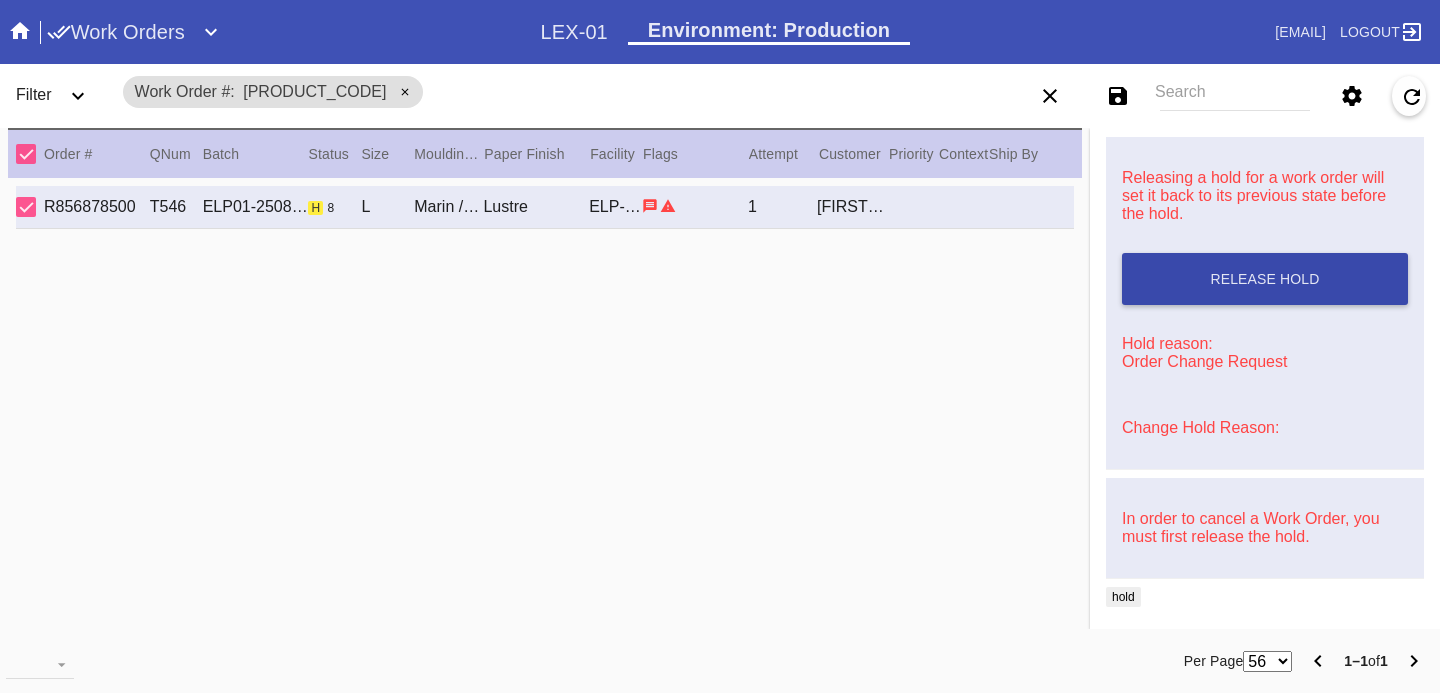 click on "Release Hold" at bounding box center [1264, 279] 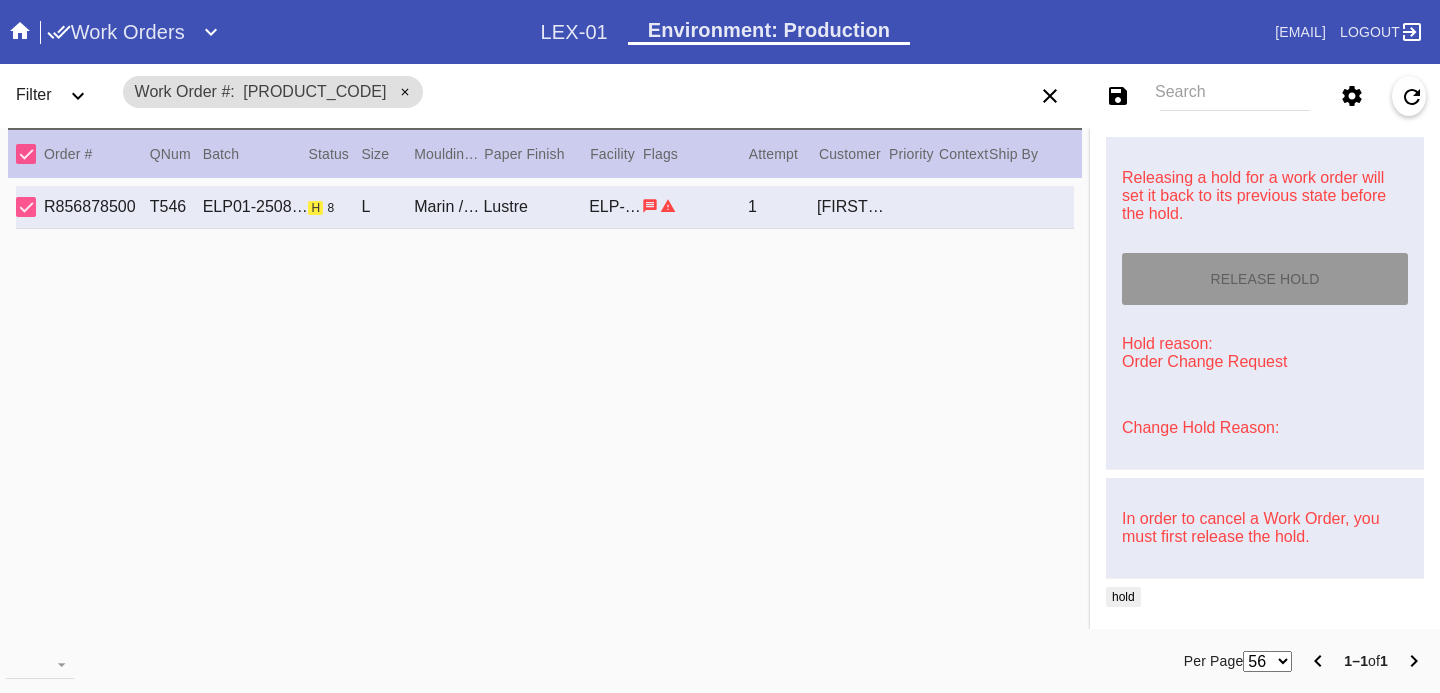 type on "8/9/2025" 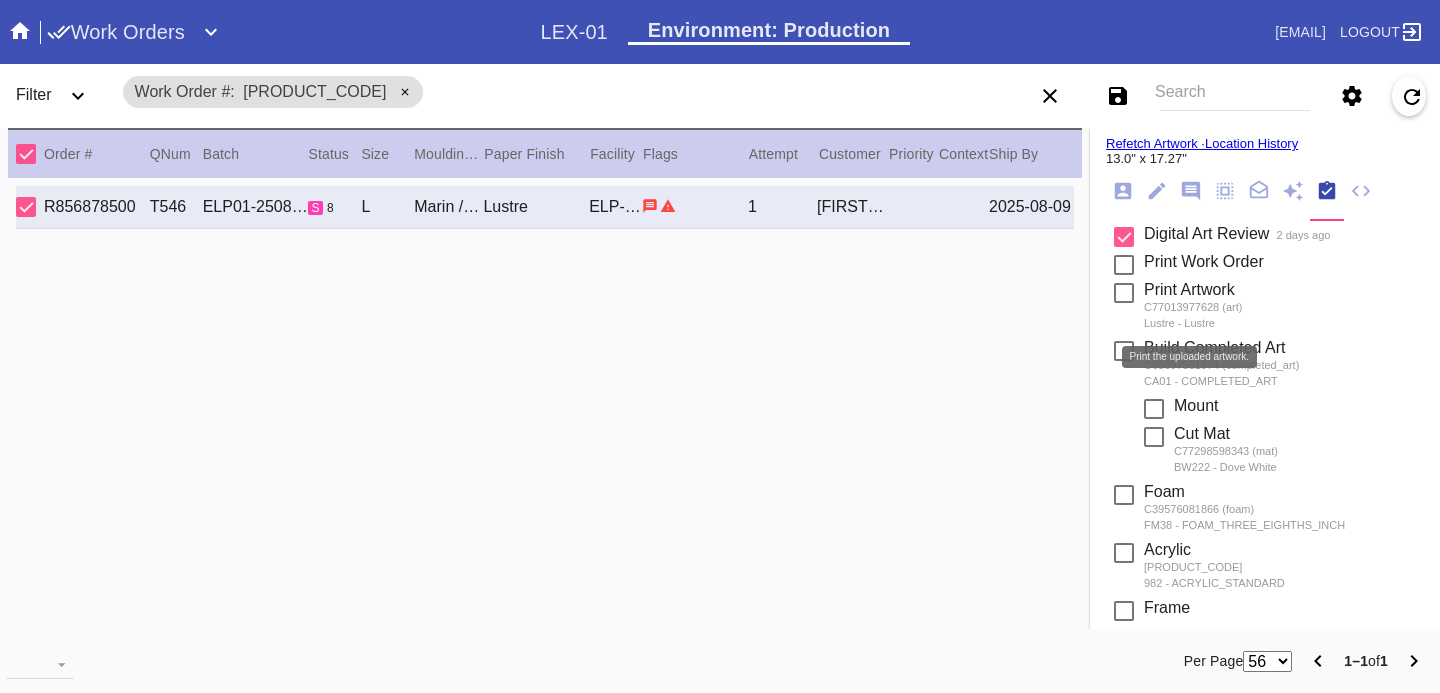 scroll, scrollTop: 196, scrollLeft: 0, axis: vertical 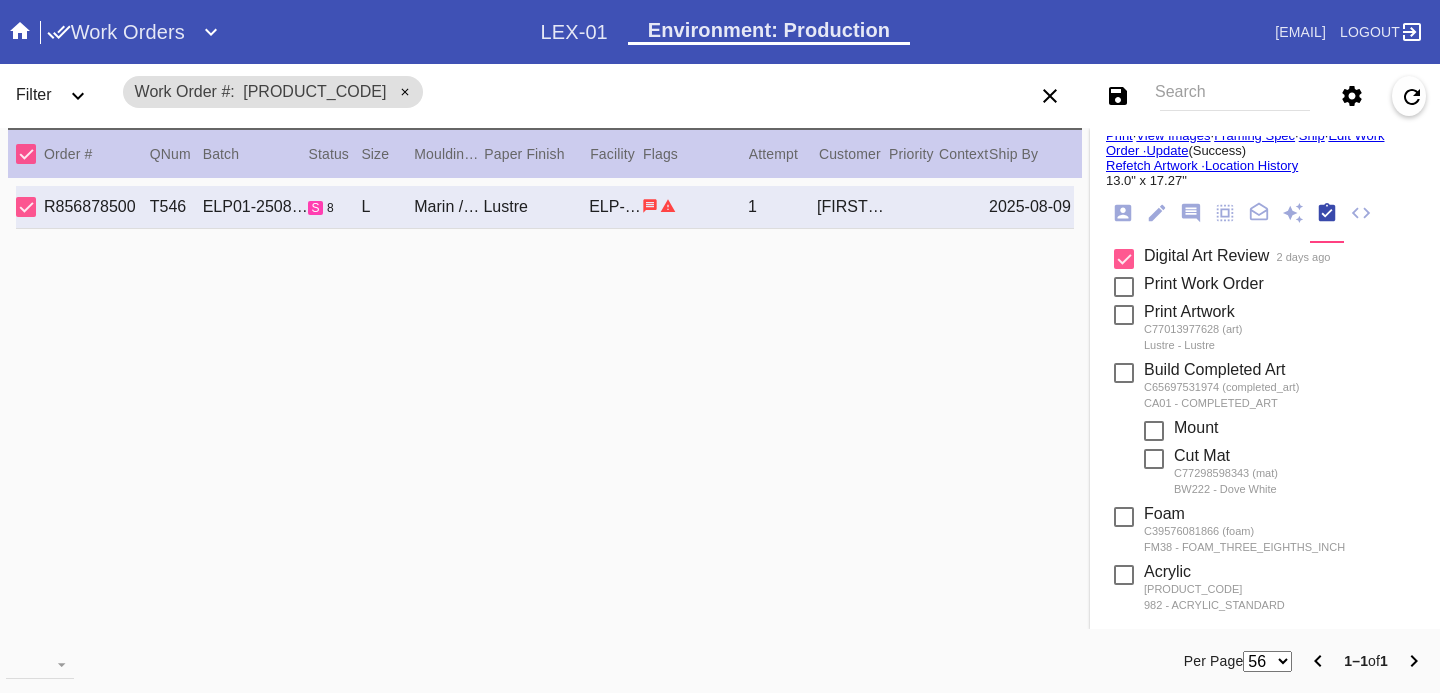 click at bounding box center [1124, 259] 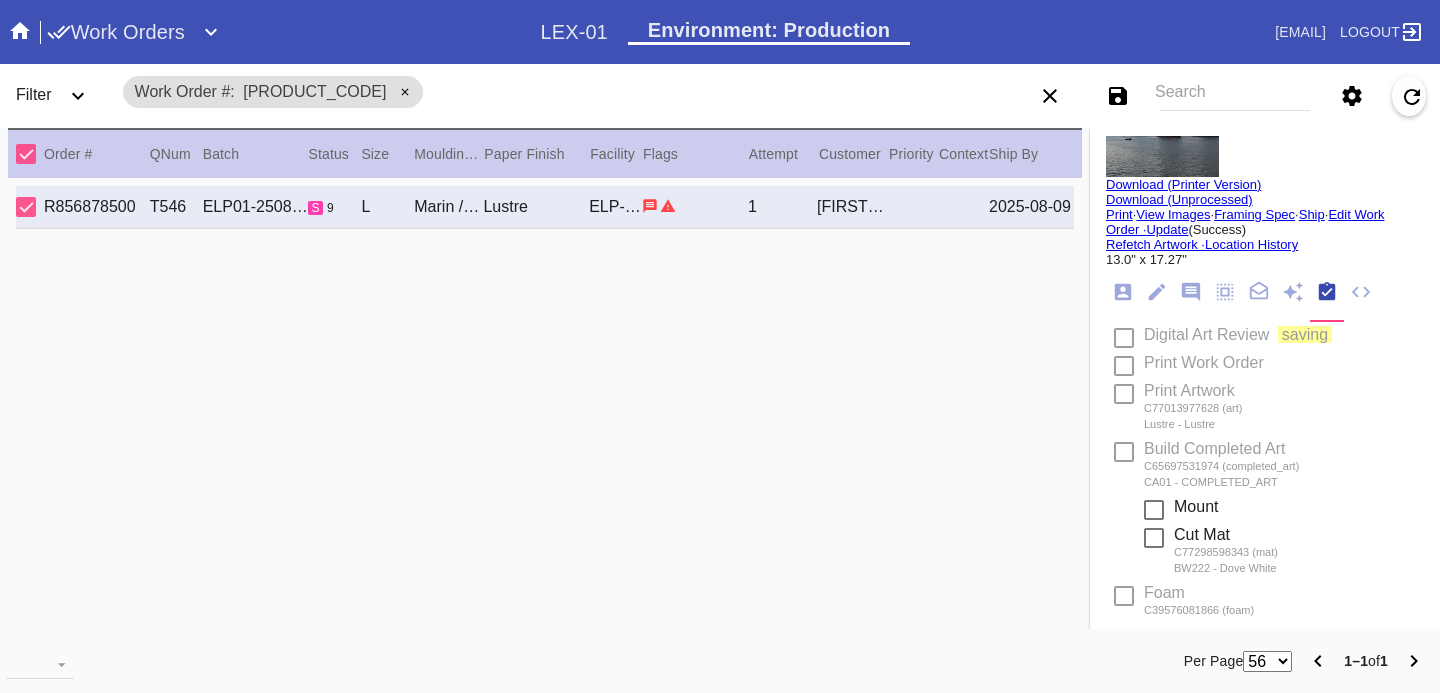 scroll, scrollTop: 116, scrollLeft: 0, axis: vertical 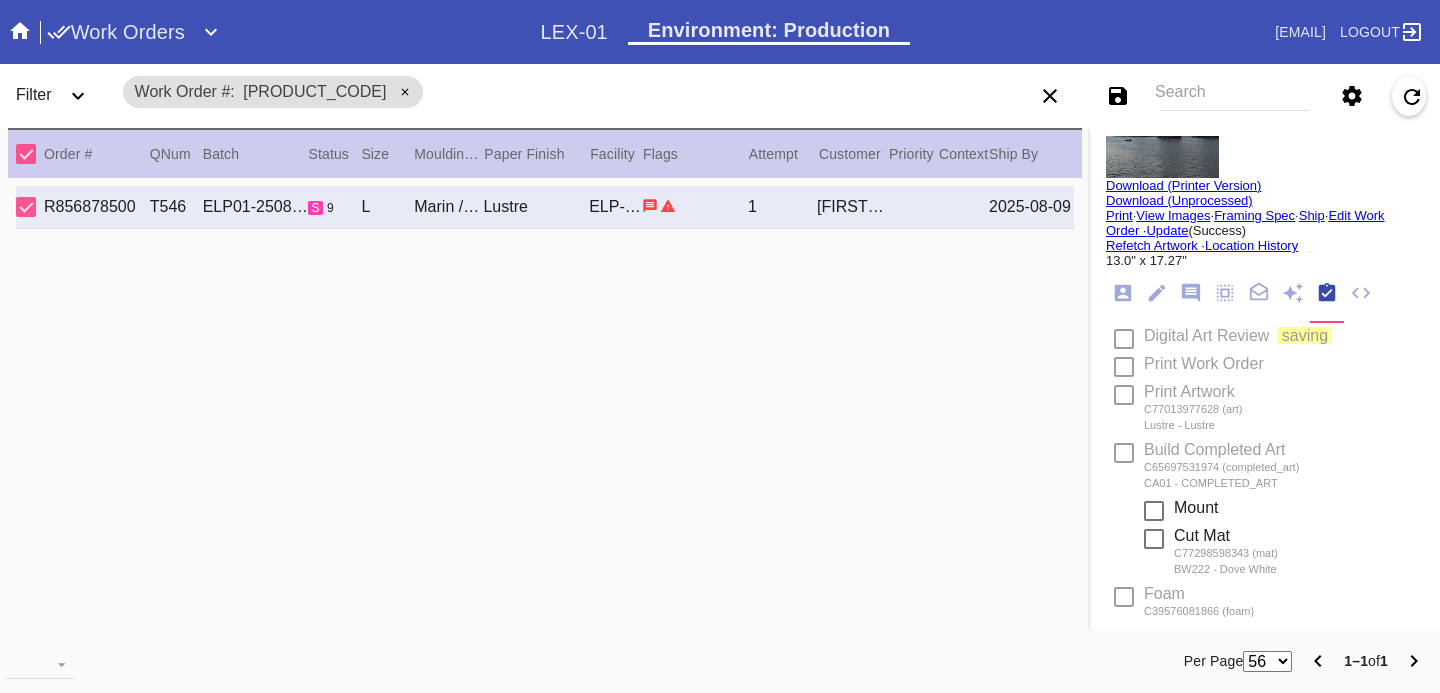 type 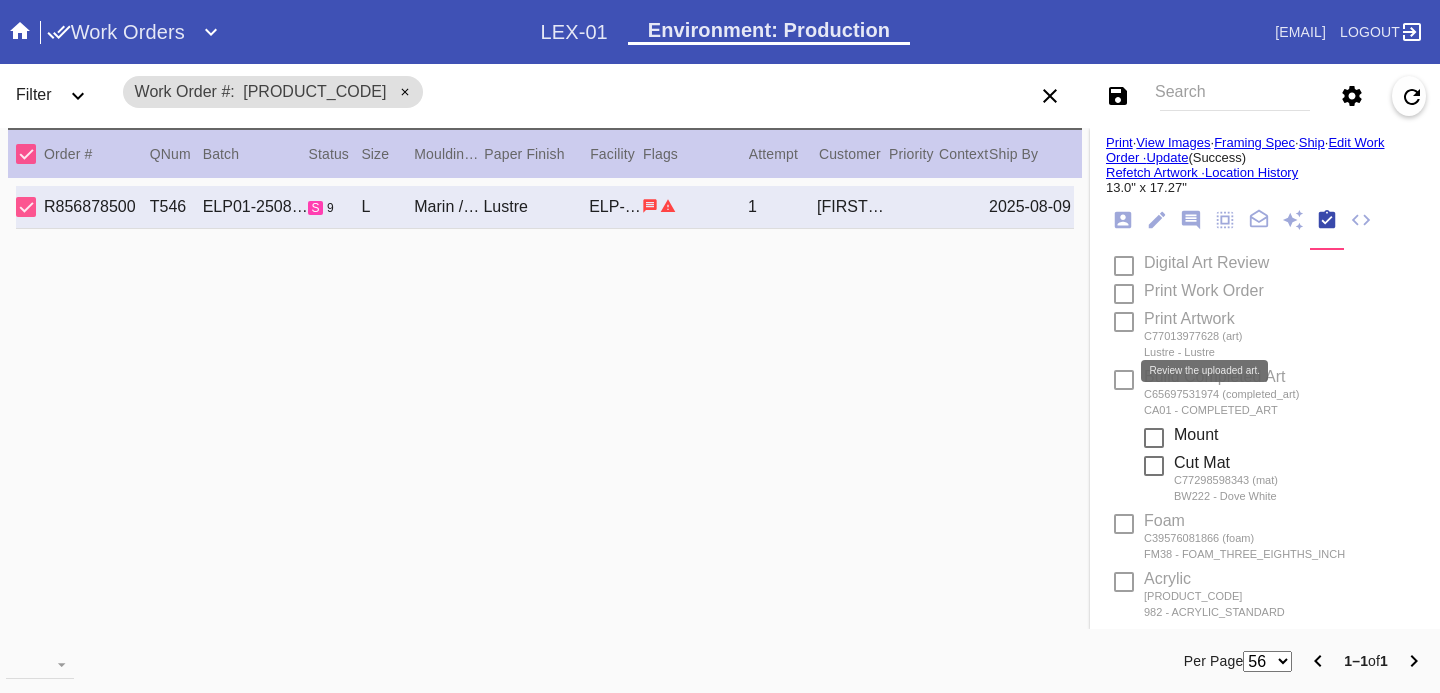 type on "8/2/2025" 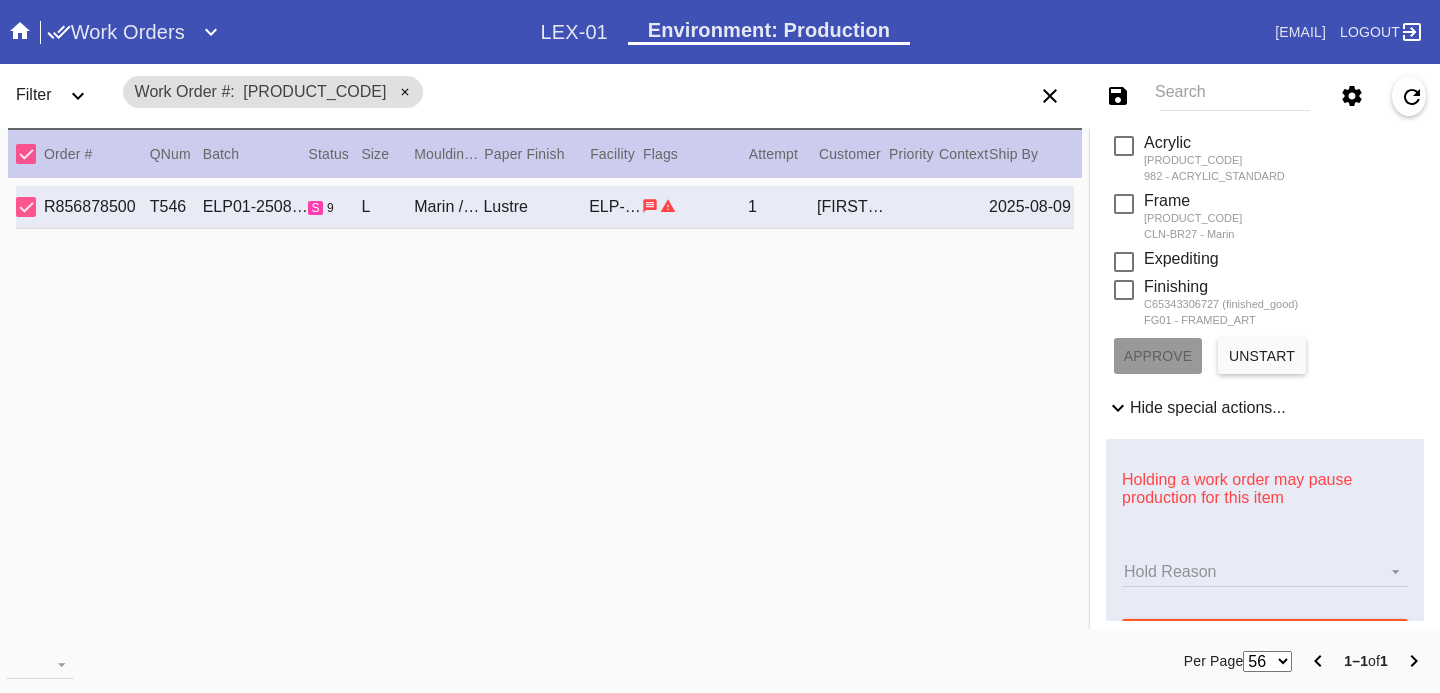 scroll, scrollTop: 627, scrollLeft: 0, axis: vertical 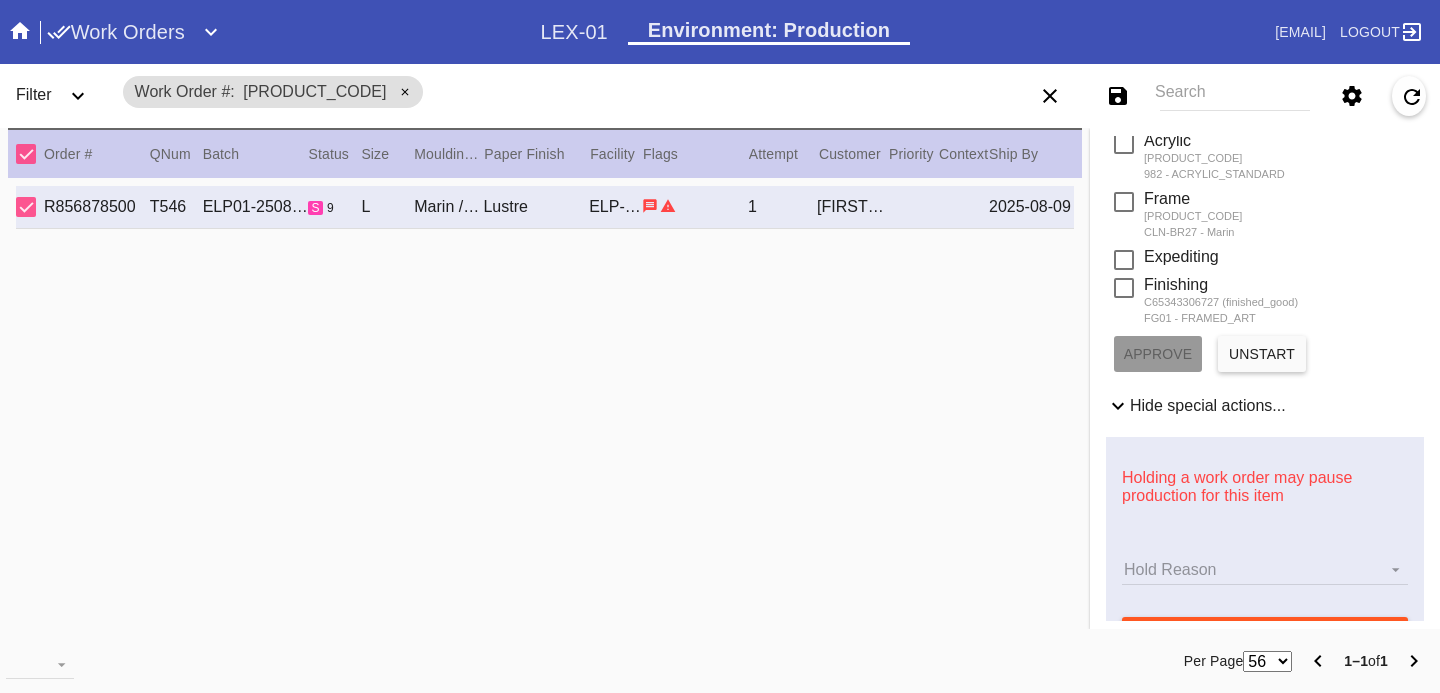 click on "unstart" at bounding box center [1262, 354] 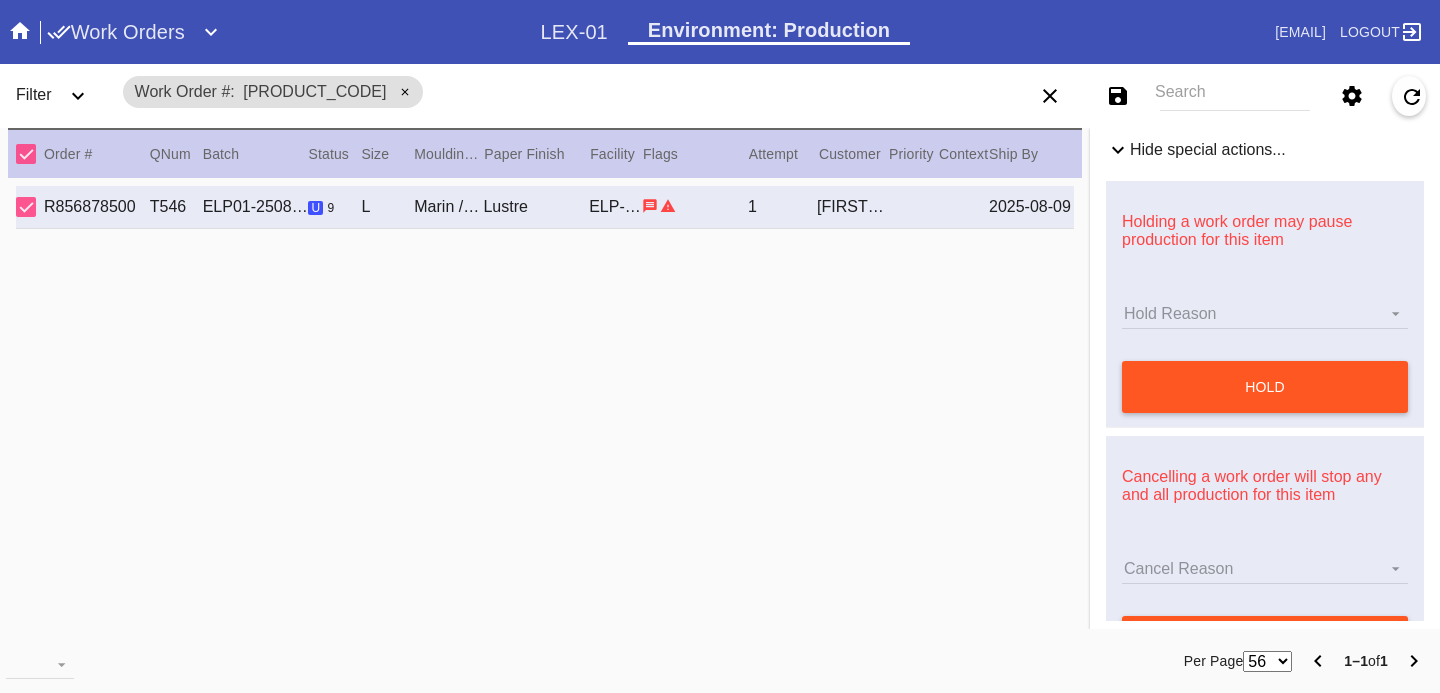 scroll, scrollTop: 1005, scrollLeft: 0, axis: vertical 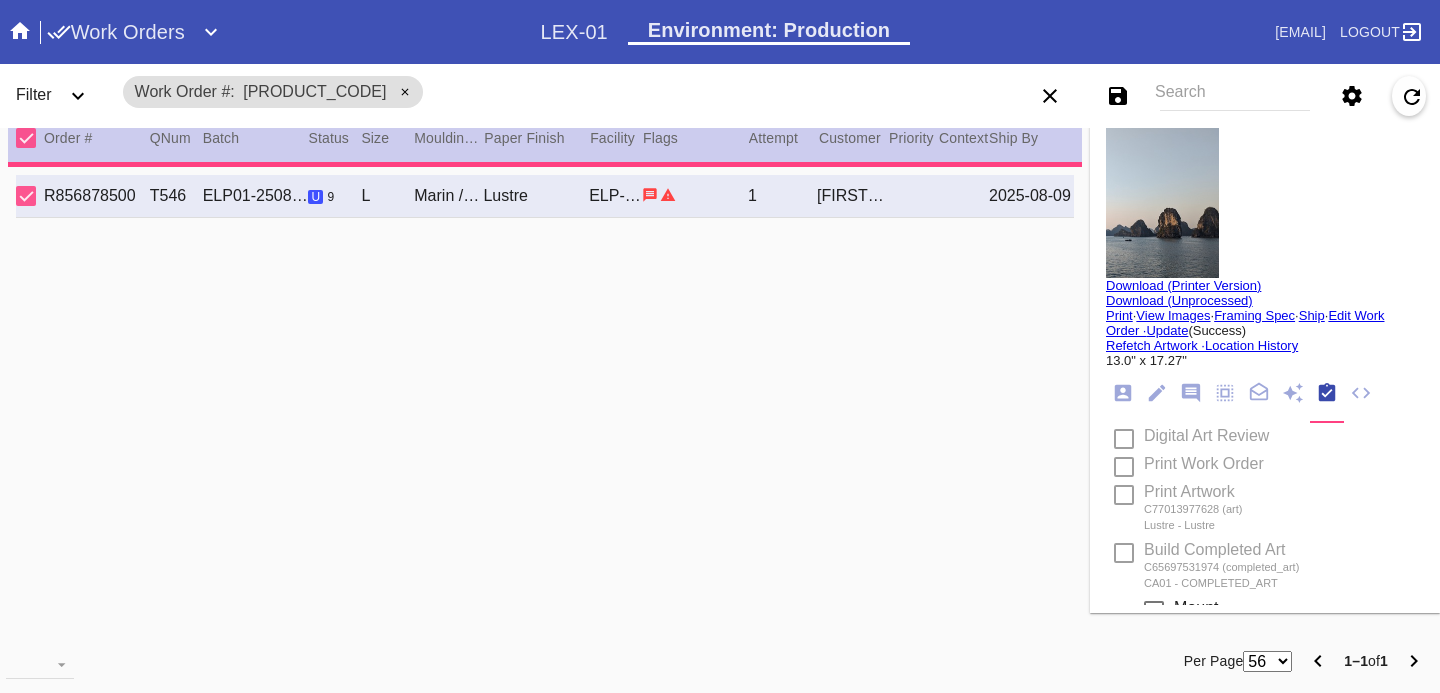 type on "@HARDWARE - please use CORNER BRACKETS (ChP [MM]/[DD])" 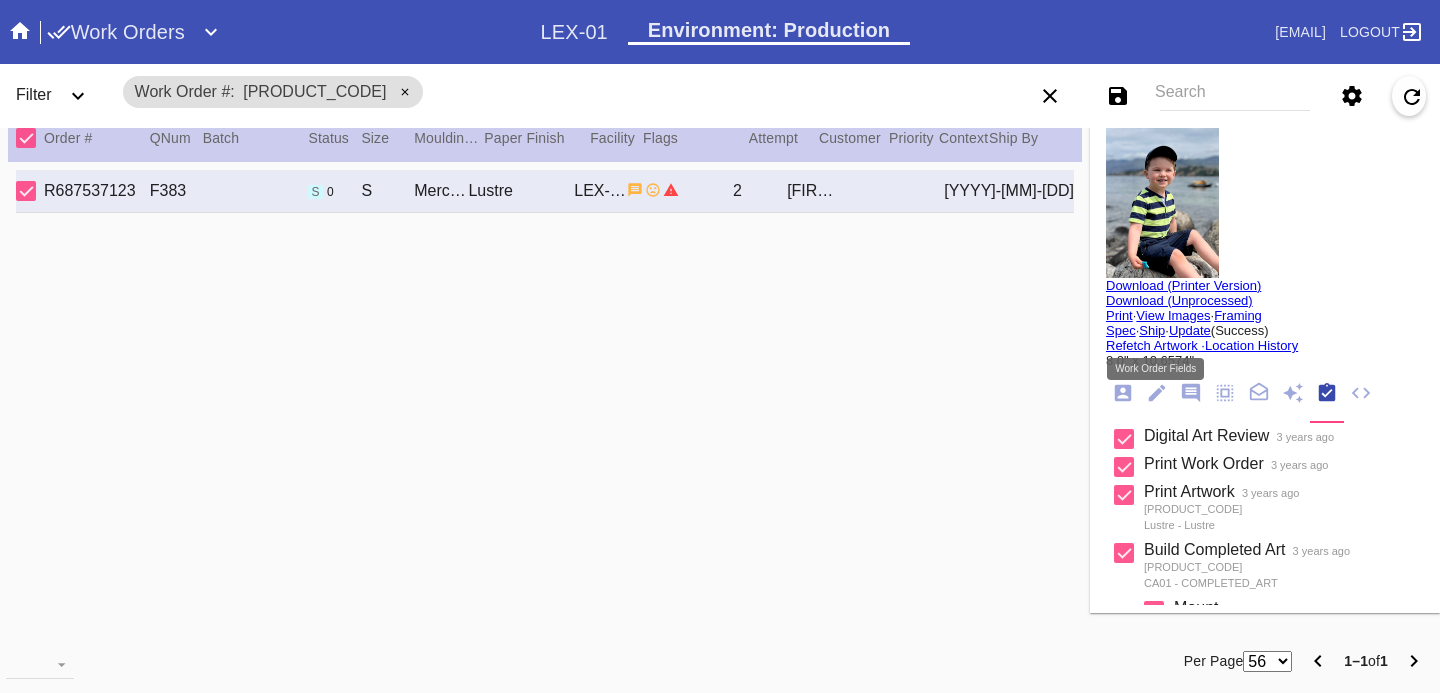 click 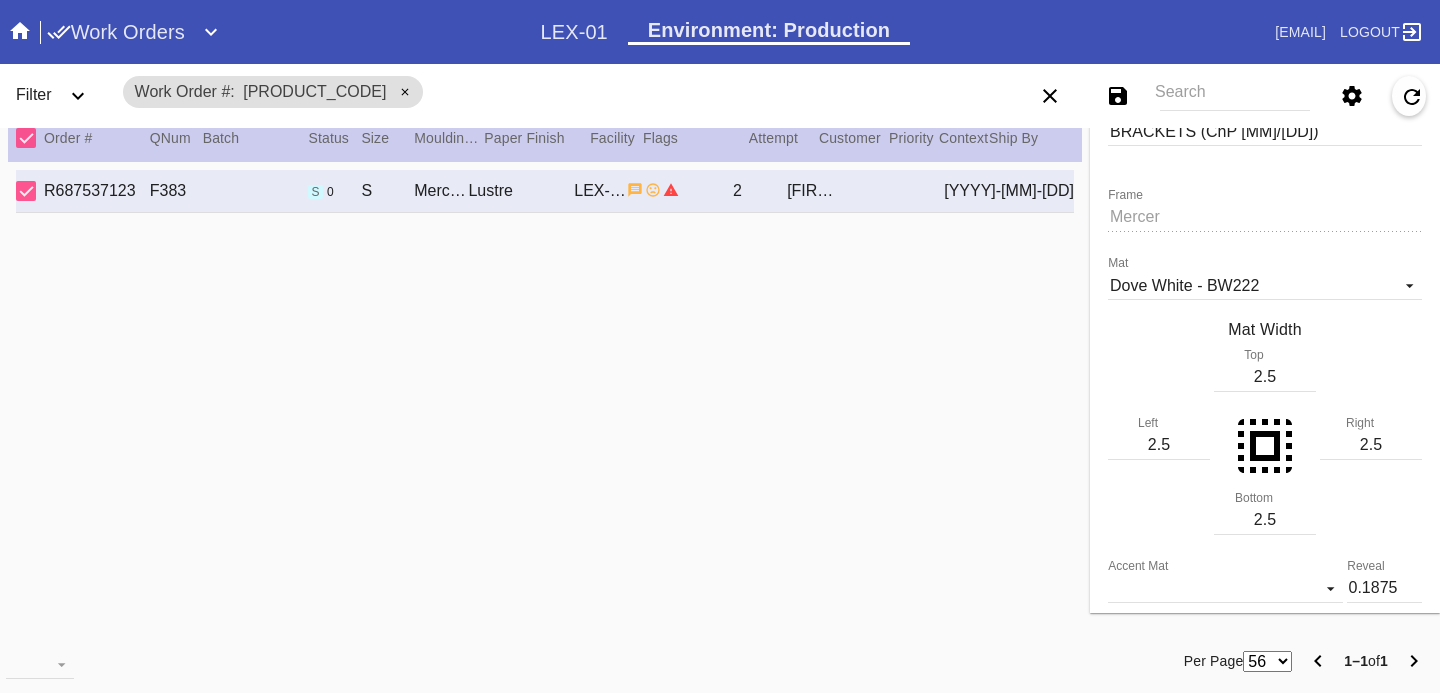 scroll, scrollTop: 526, scrollLeft: 0, axis: vertical 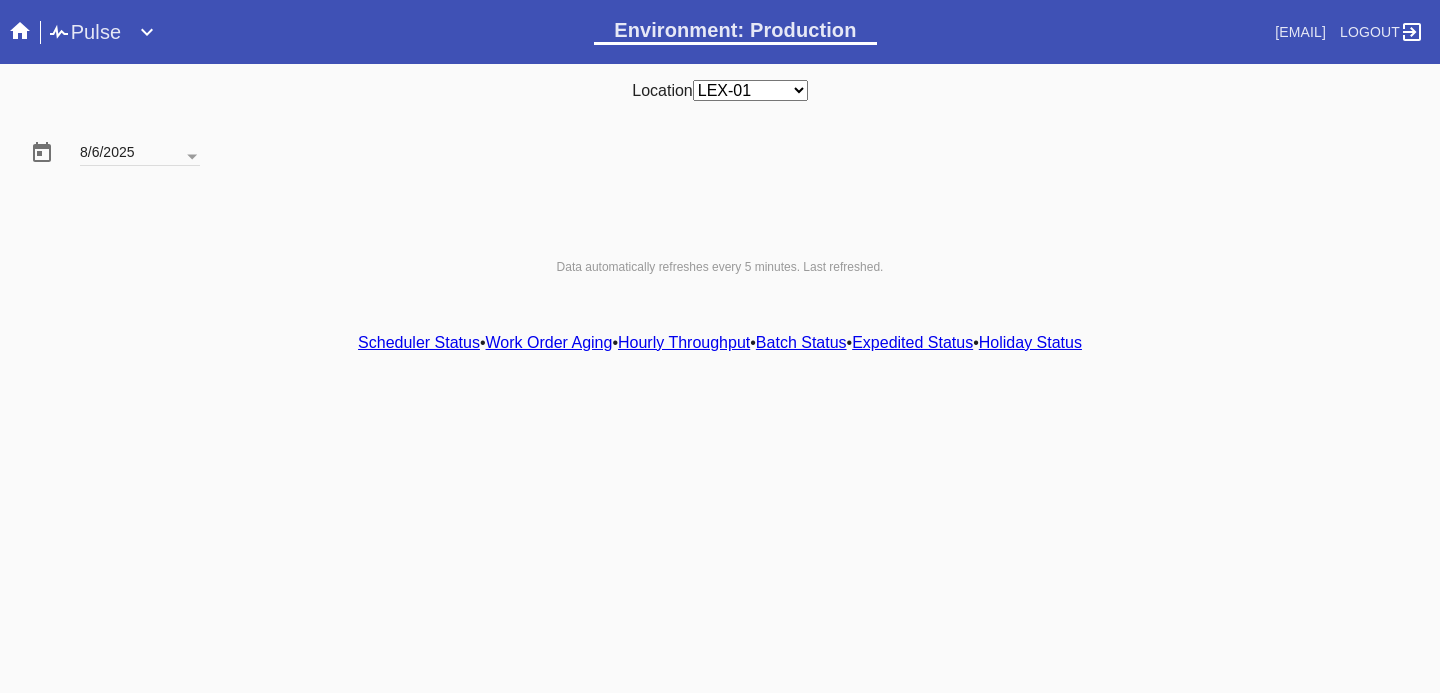 click on "Hourly Throughput" at bounding box center [684, 342] 